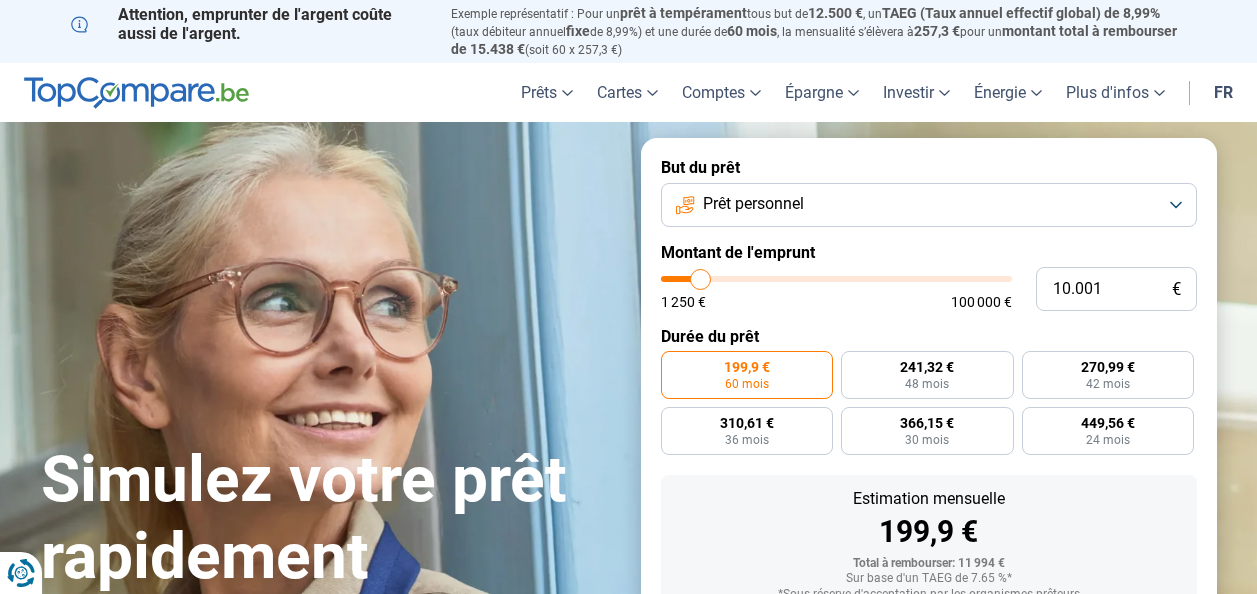 scroll, scrollTop: 0, scrollLeft: 0, axis: both 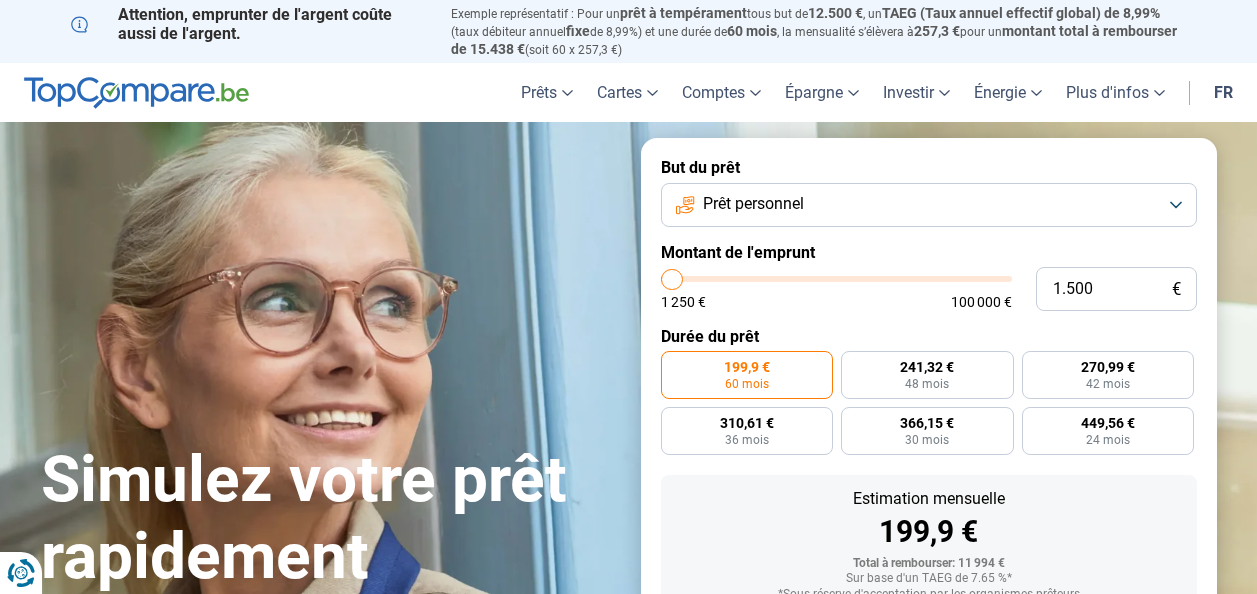 drag, startPoint x: 705, startPoint y: 282, endPoint x: 673, endPoint y: 274, distance: 32.984844 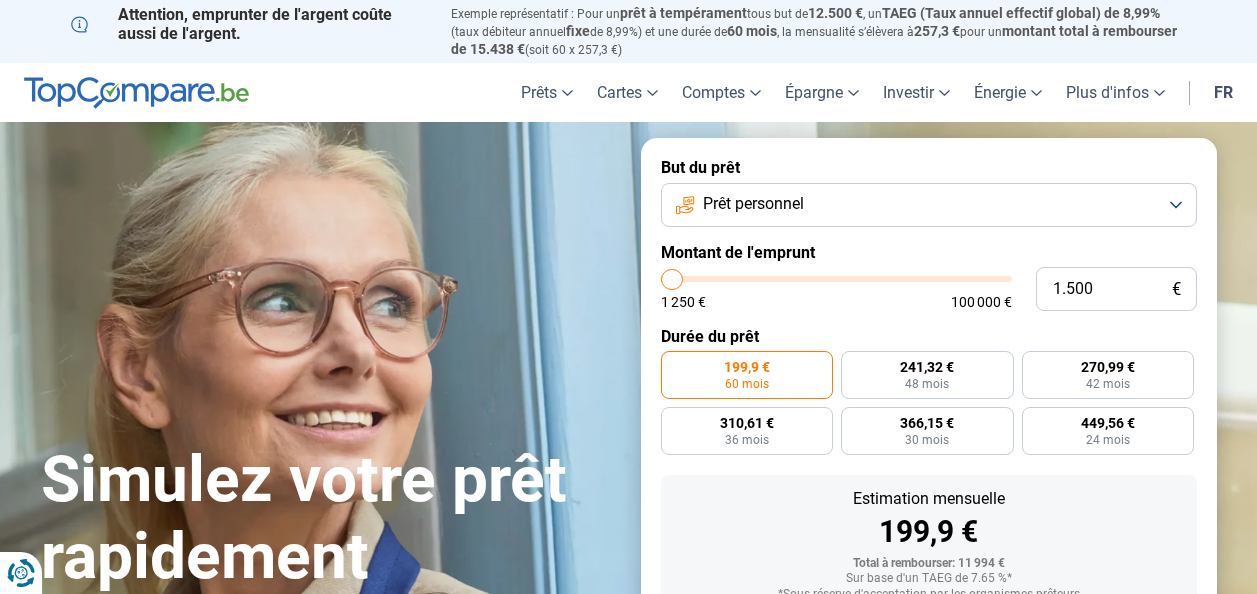 type on "1500" 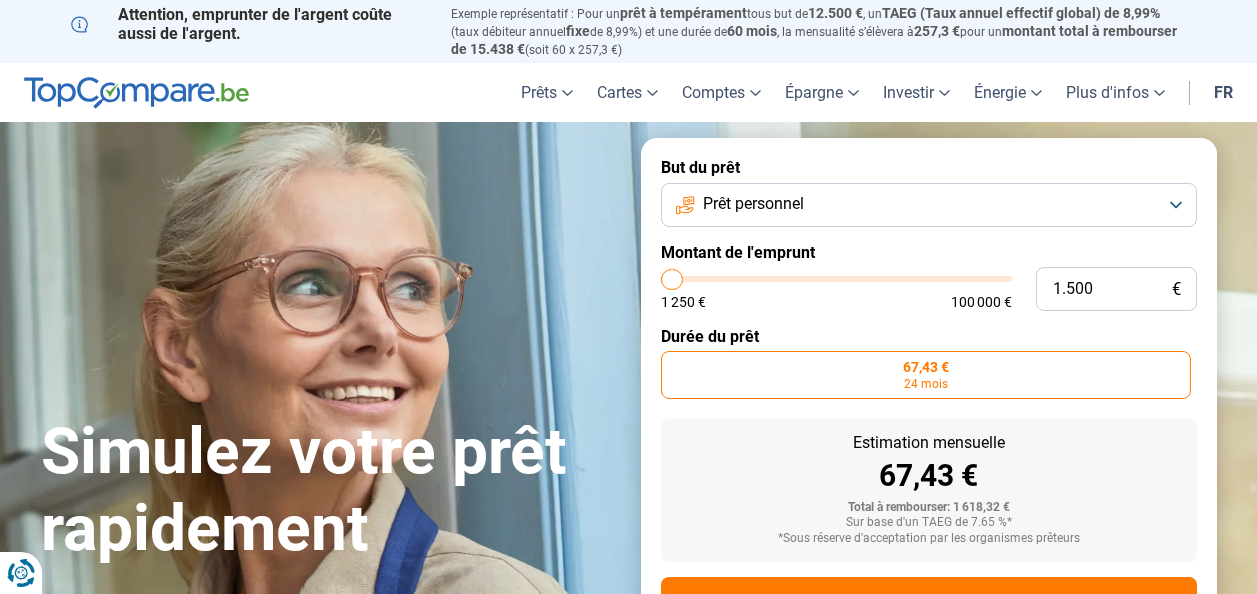 scroll, scrollTop: 86, scrollLeft: 0, axis: vertical 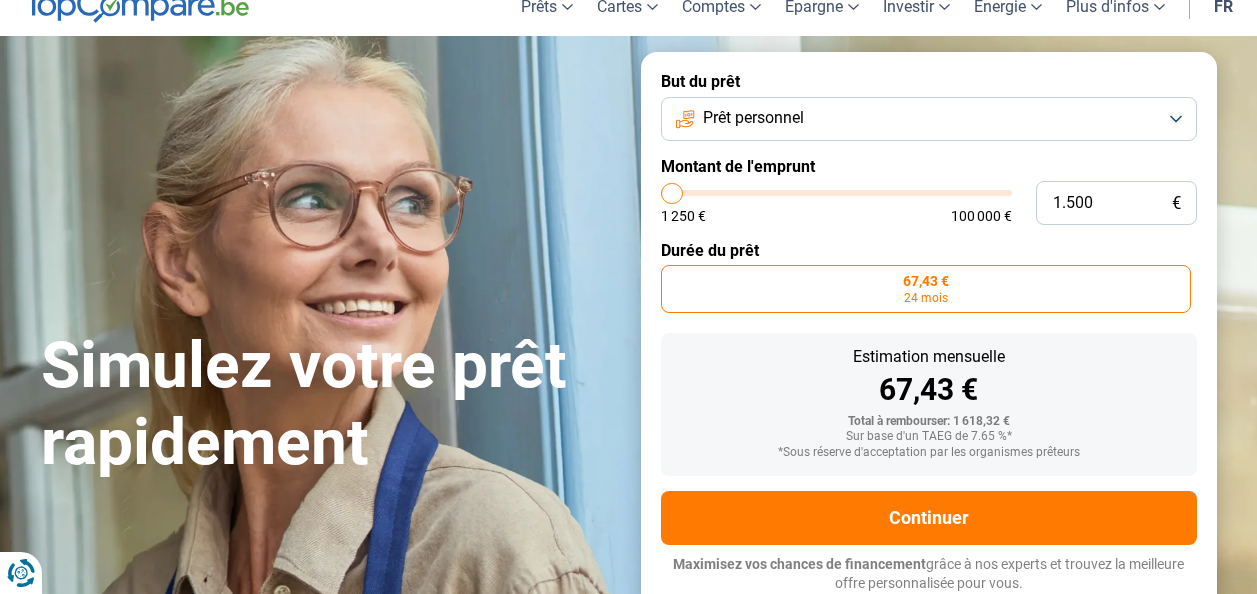 click on "67,43 € 24 mois" at bounding box center [926, 289] 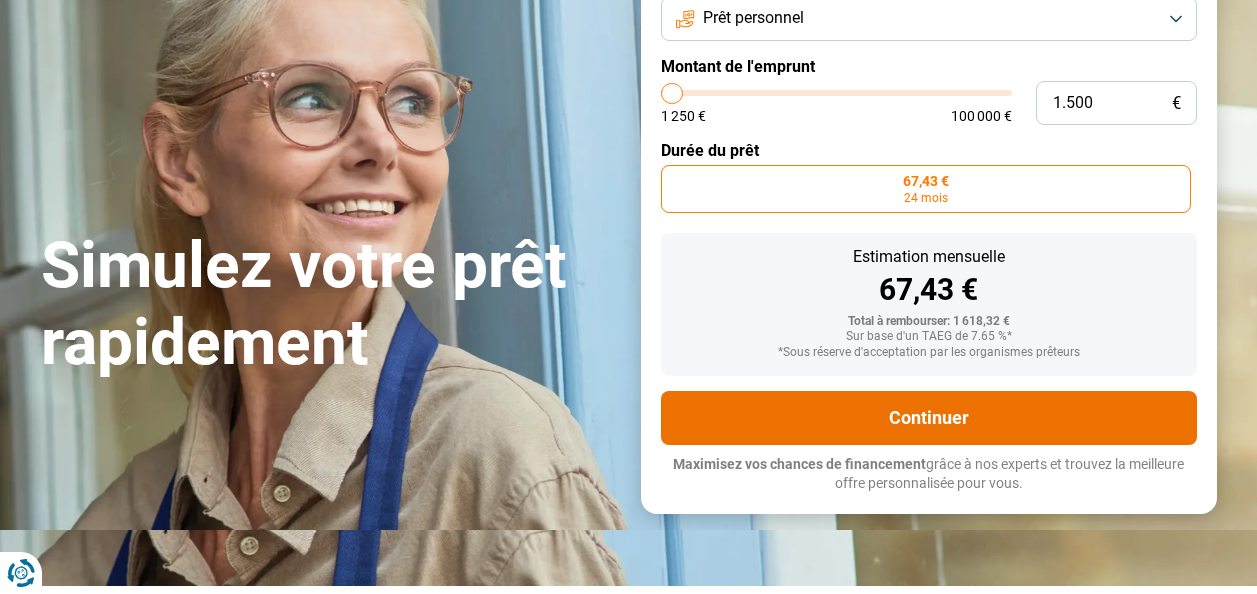 scroll, scrollTop: 0, scrollLeft: 0, axis: both 